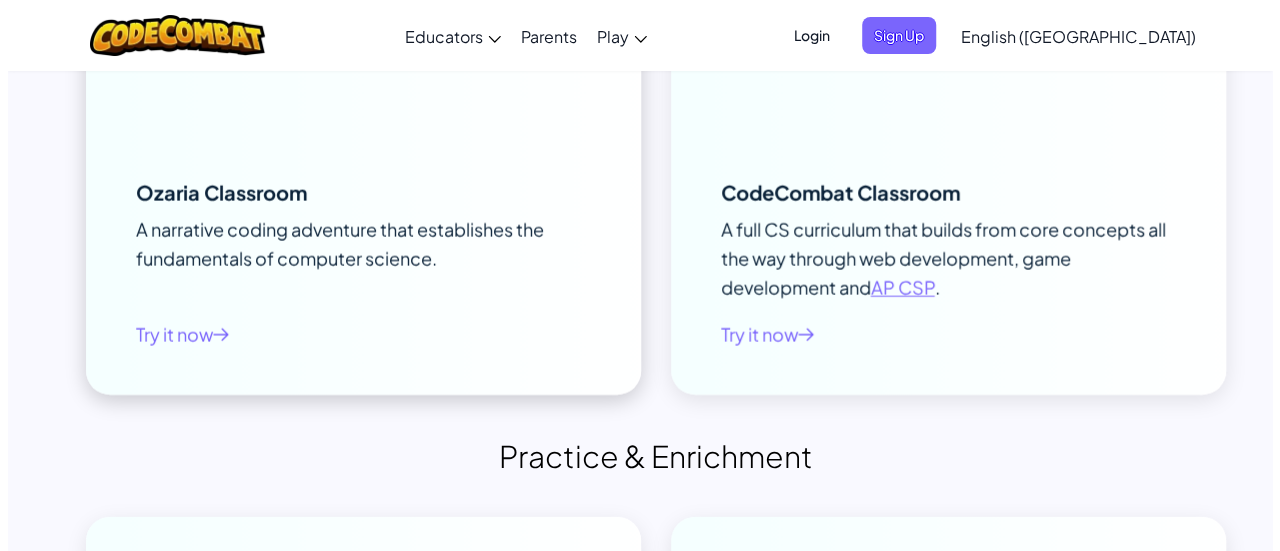 scroll, scrollTop: 6330, scrollLeft: 0, axis: vertical 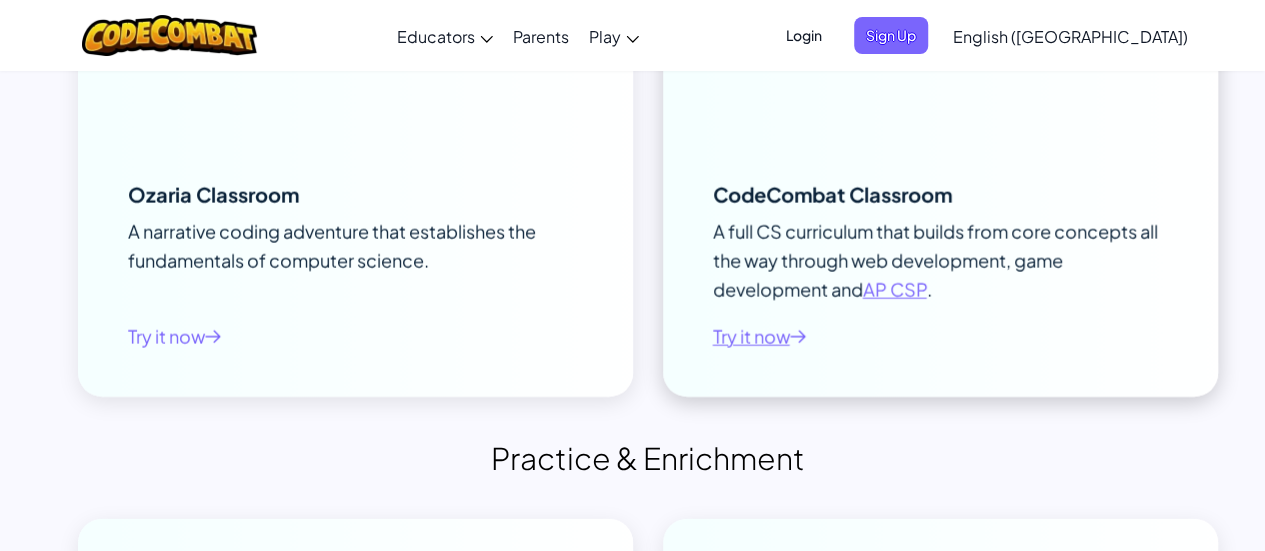 click on "Try it now" at bounding box center (759, 336) 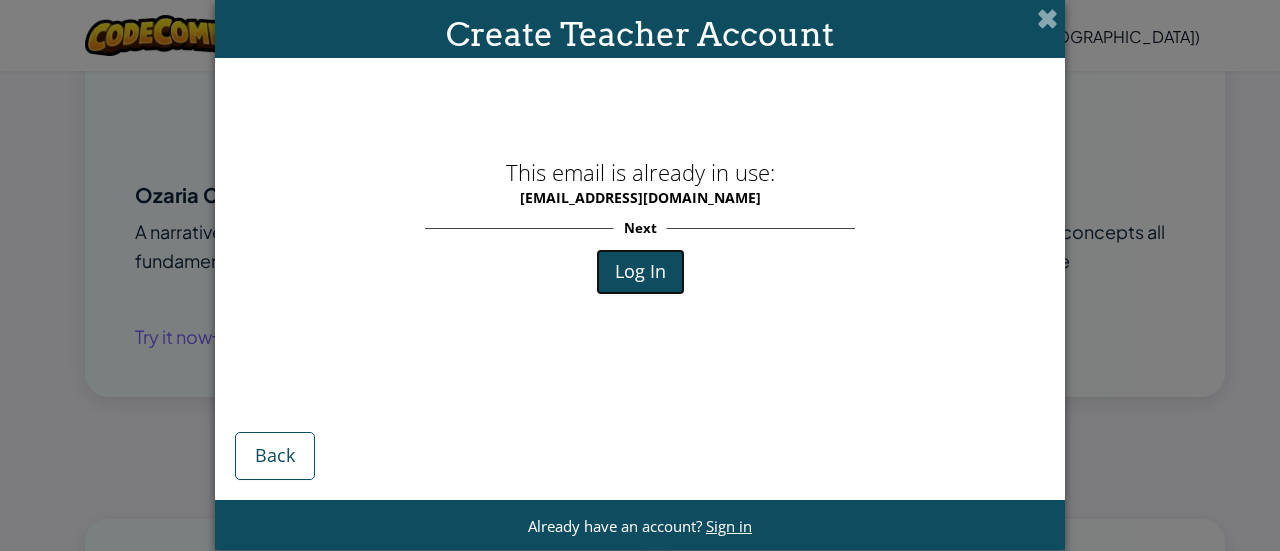 click on "Log In" at bounding box center (640, 271) 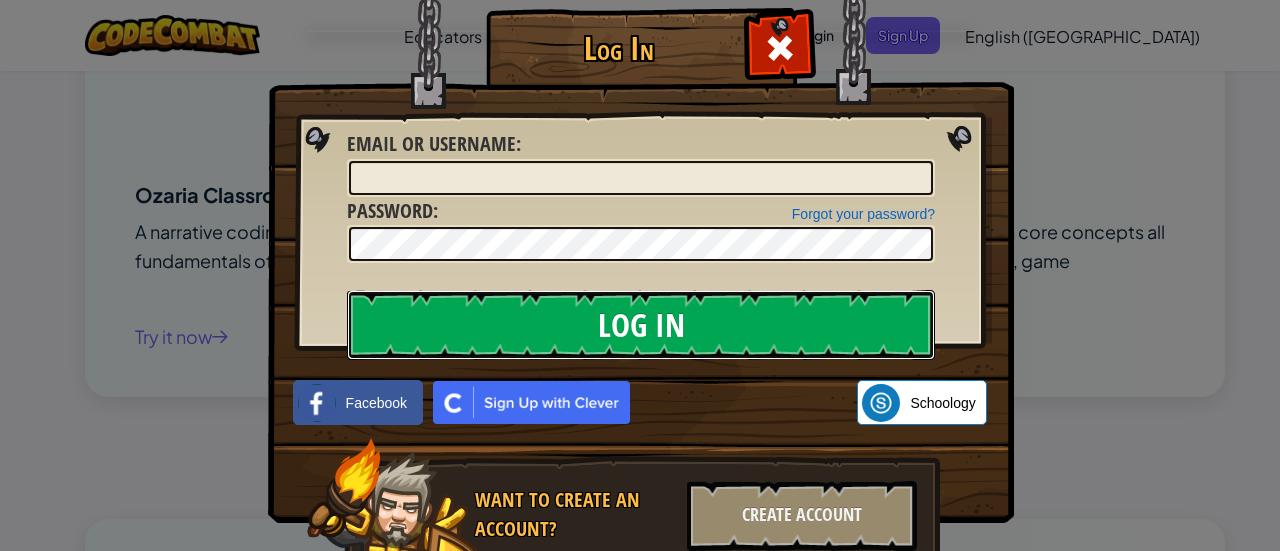 click on "Log In" at bounding box center (641, 325) 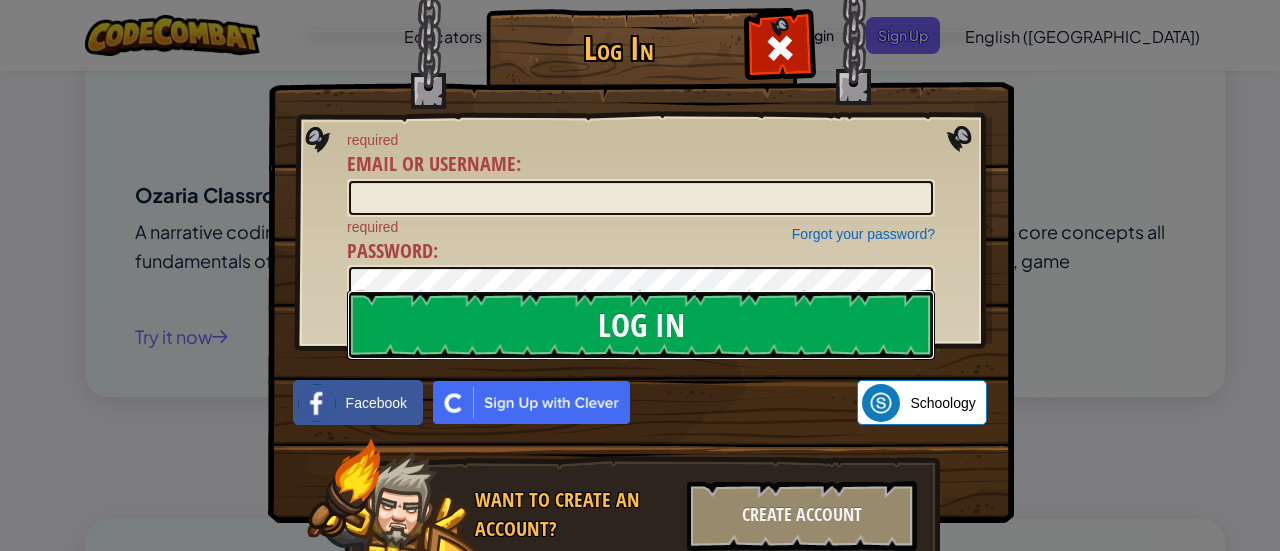 click on "Log In" at bounding box center (641, 325) 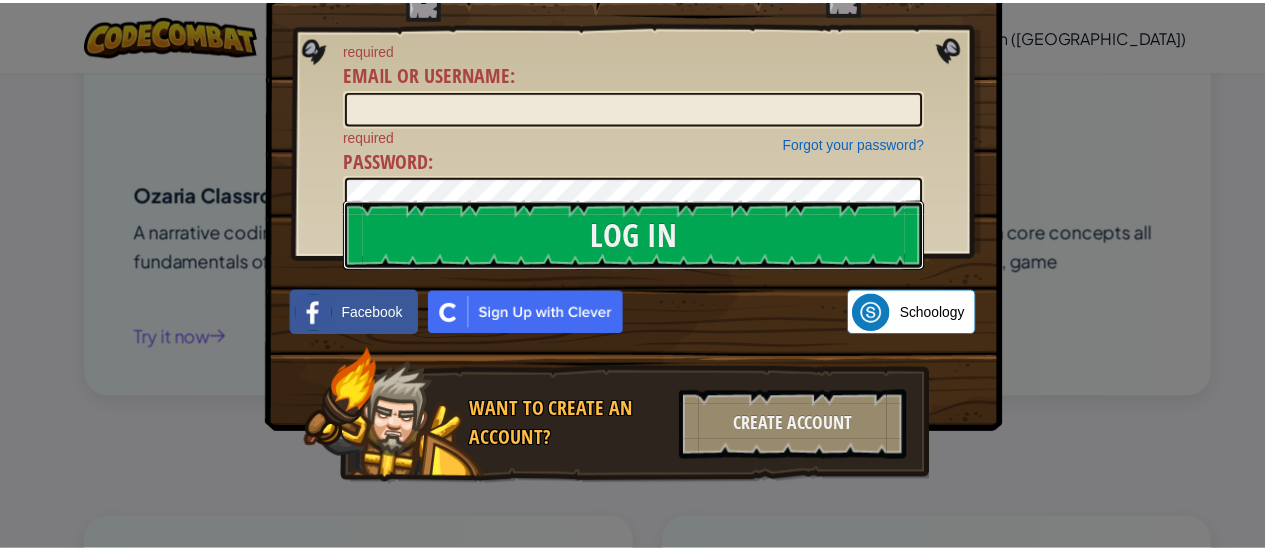 scroll, scrollTop: 0, scrollLeft: 0, axis: both 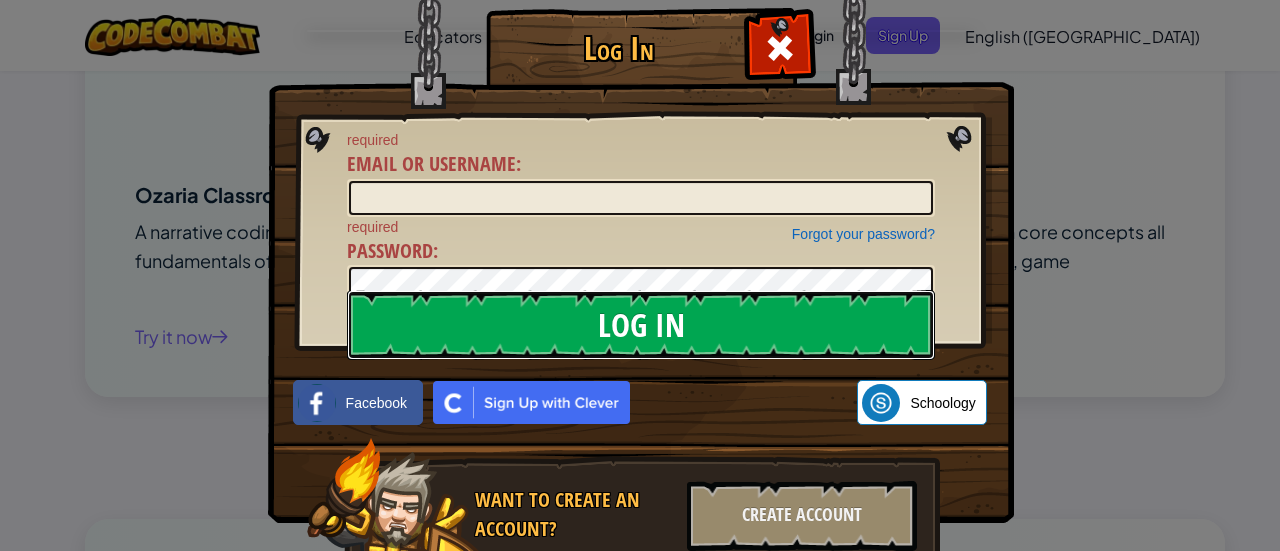 click on "Log In" at bounding box center [641, 325] 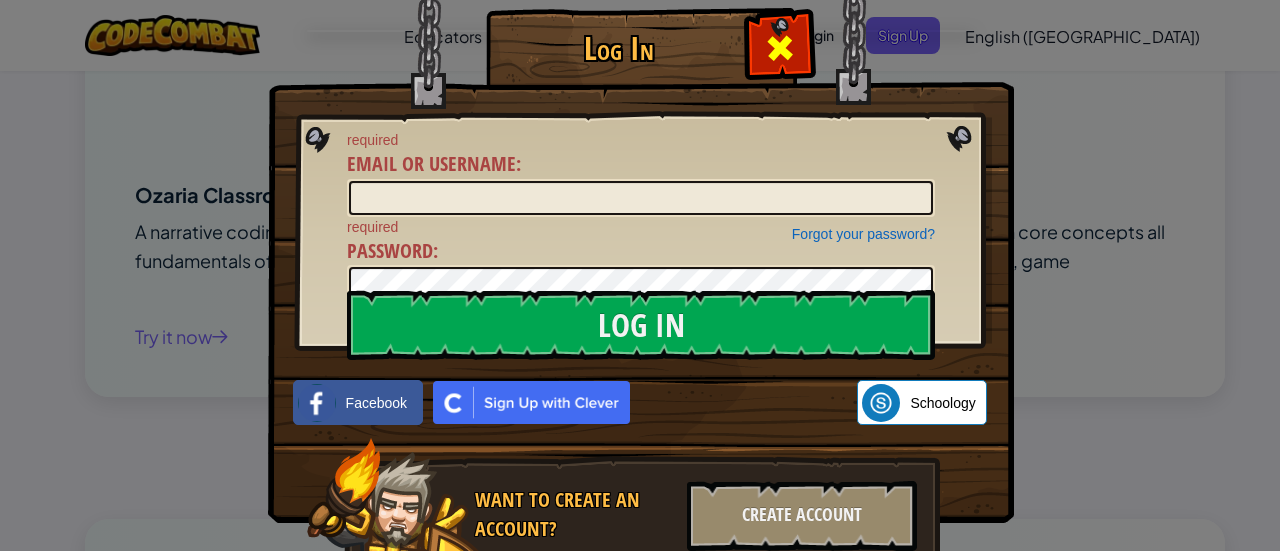 click at bounding box center [780, 48] 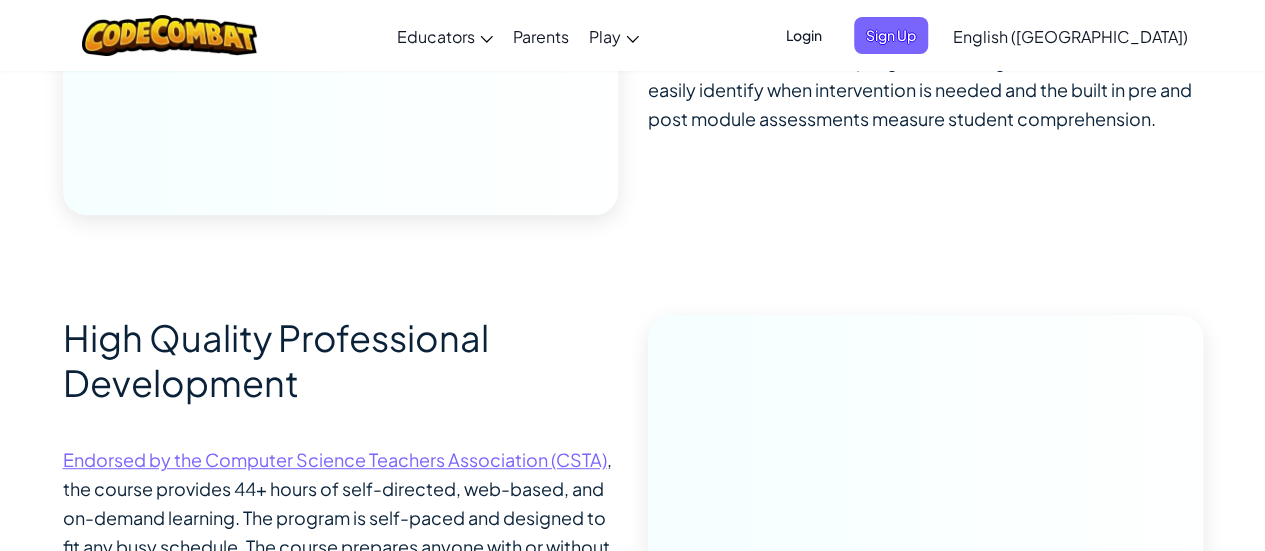 scroll, scrollTop: 4126, scrollLeft: 0, axis: vertical 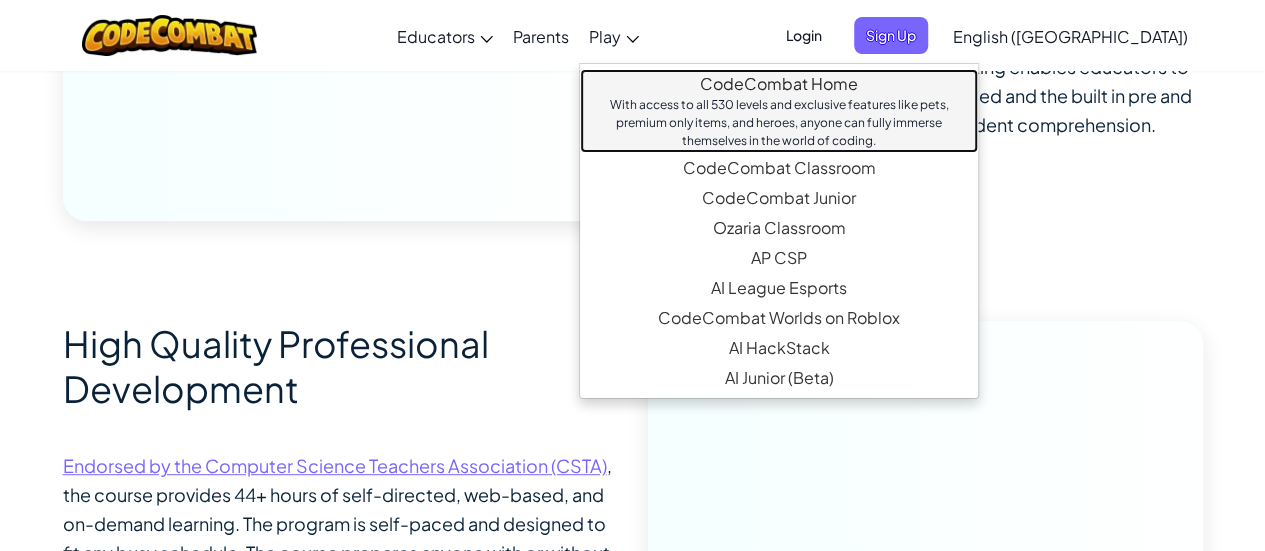 click on "CodeCombat Home With access to all 530 levels and exclusive features like pets, premium only items, and heroes, anyone can fully immerse themselves in the world of coding." at bounding box center [779, 111] 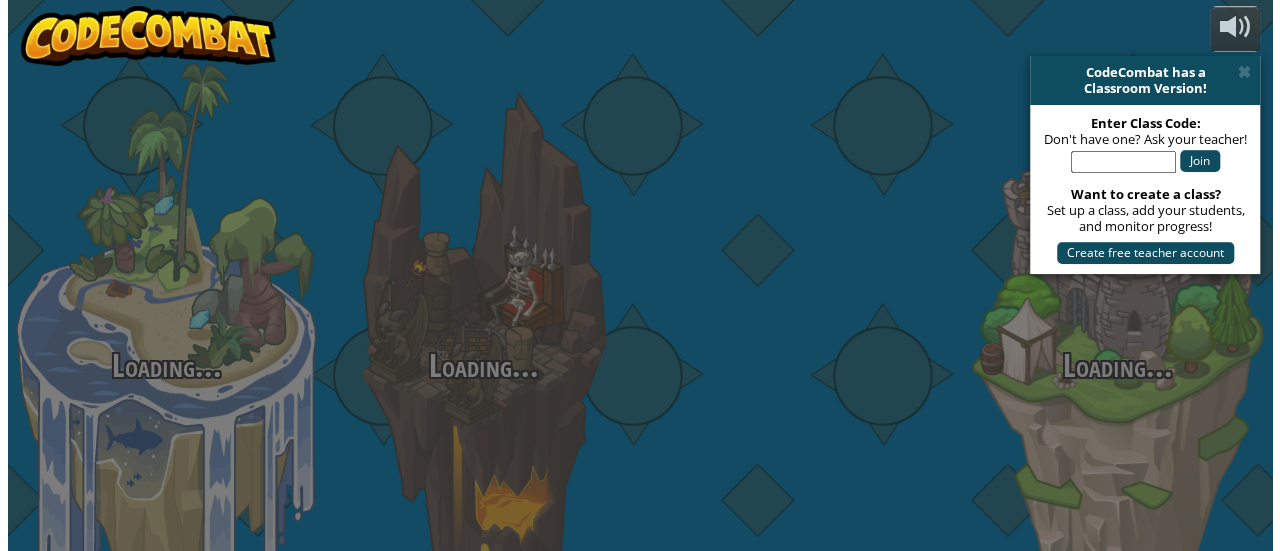 scroll, scrollTop: 0, scrollLeft: 0, axis: both 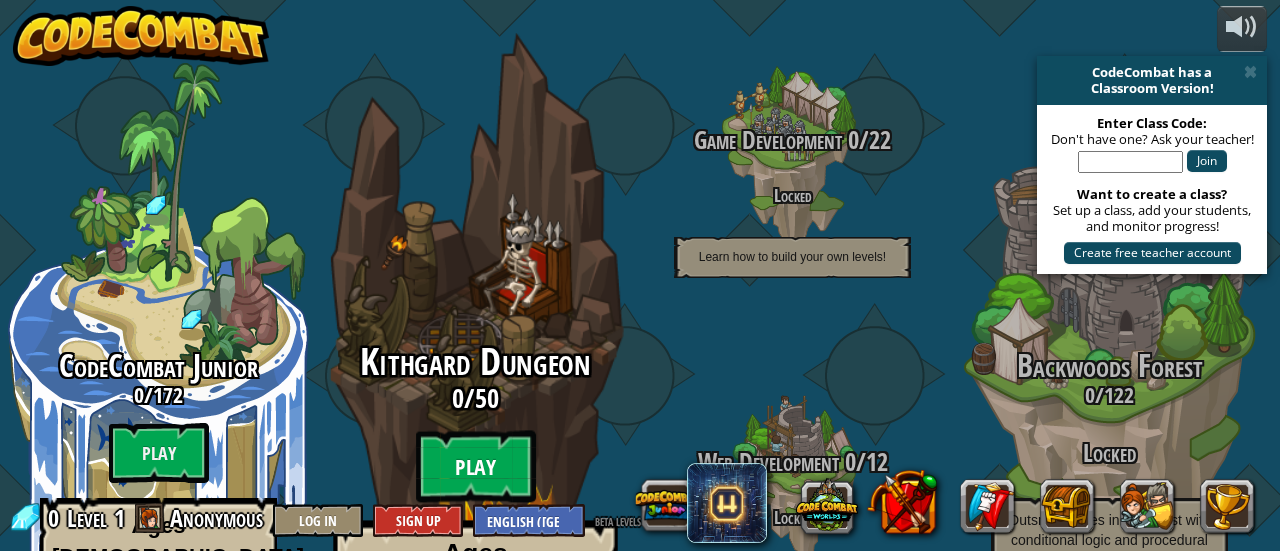 click on "Play" at bounding box center (476, 467) 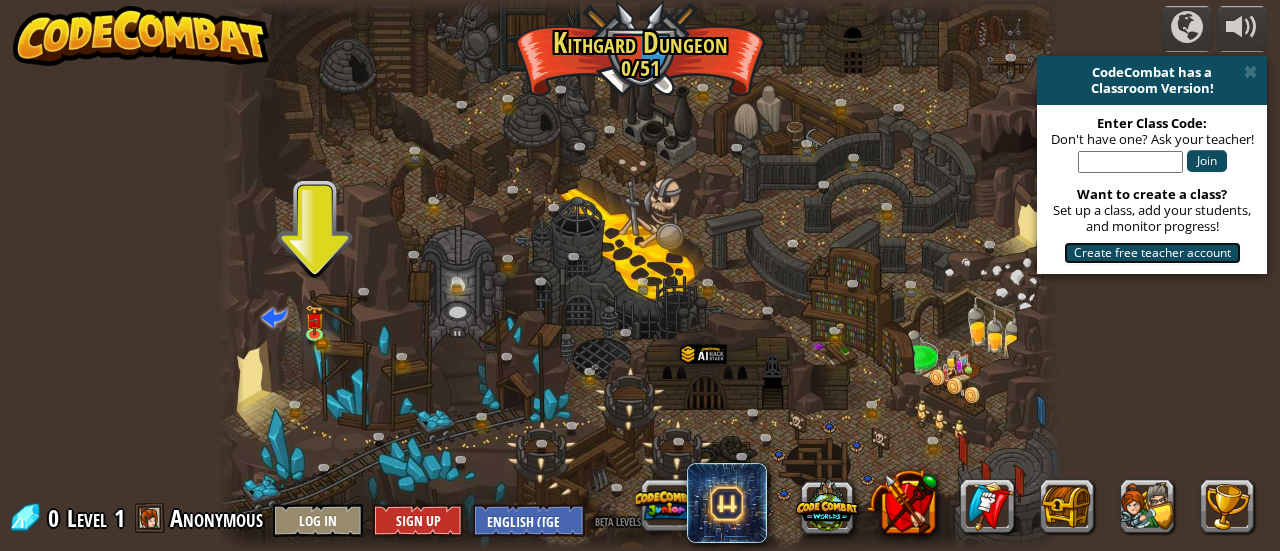 click on "Create free teacher account" at bounding box center (1152, 253) 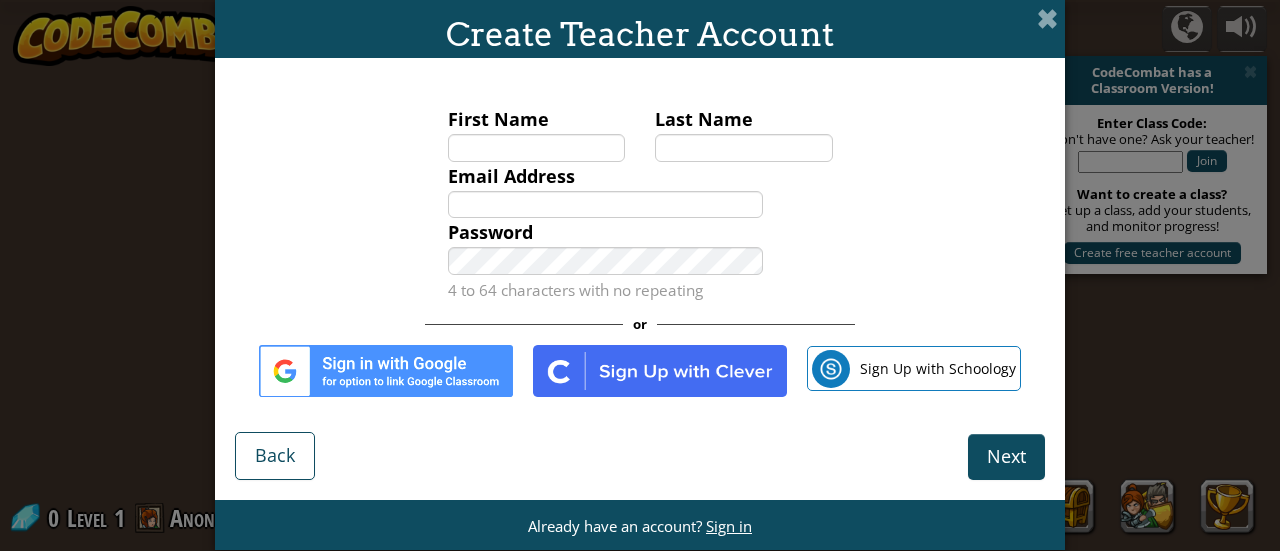 click at bounding box center (386, 371) 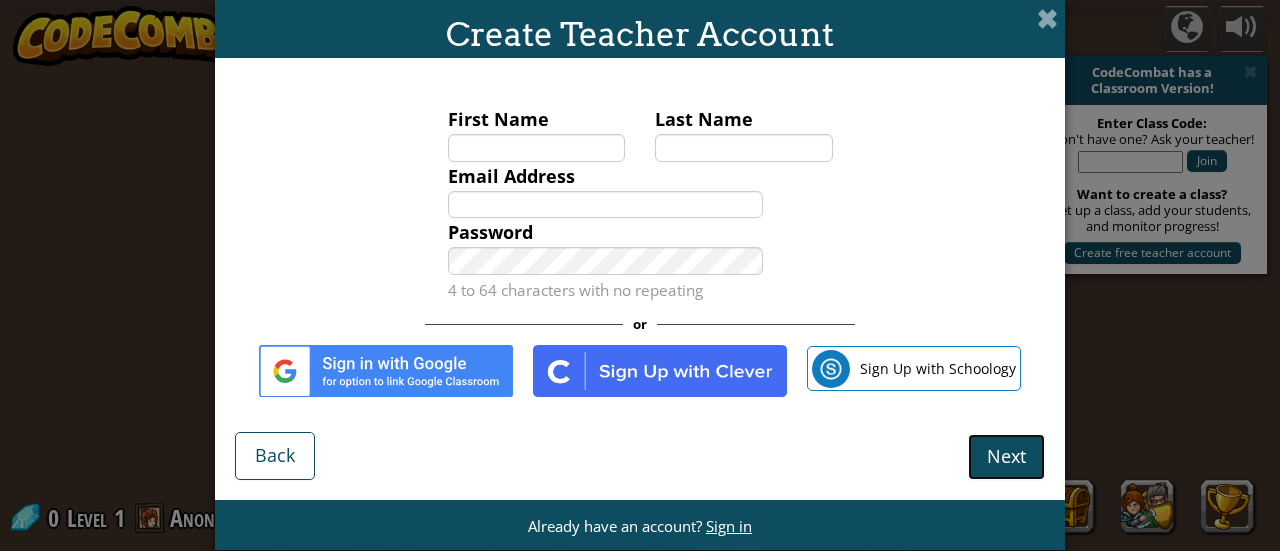 click on "Next" at bounding box center [1006, 456] 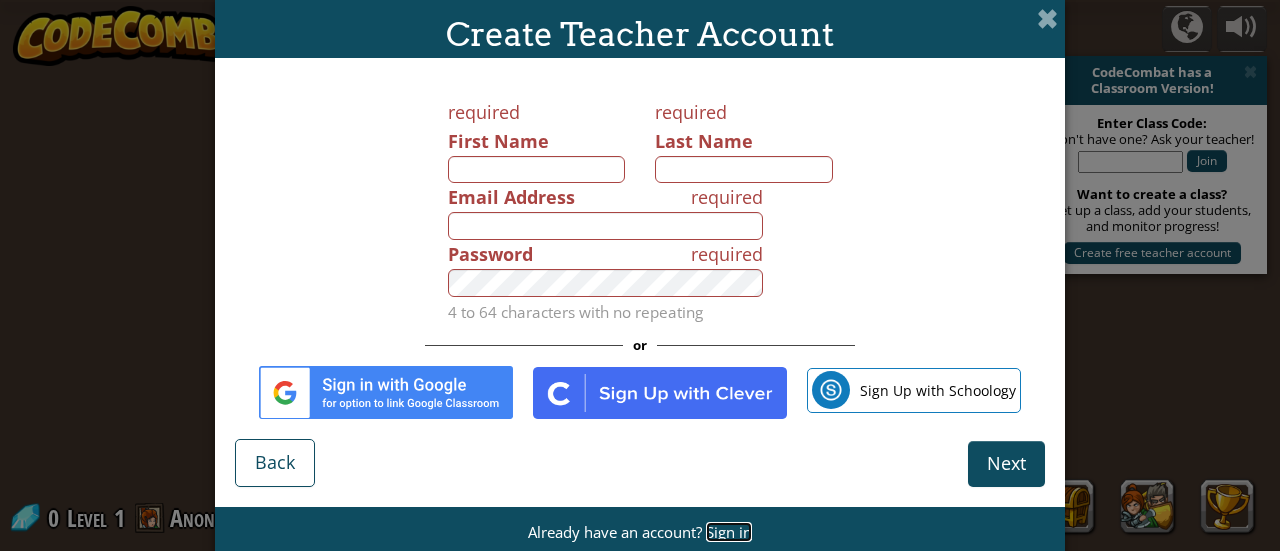 click on "Sign in" at bounding box center [729, 532] 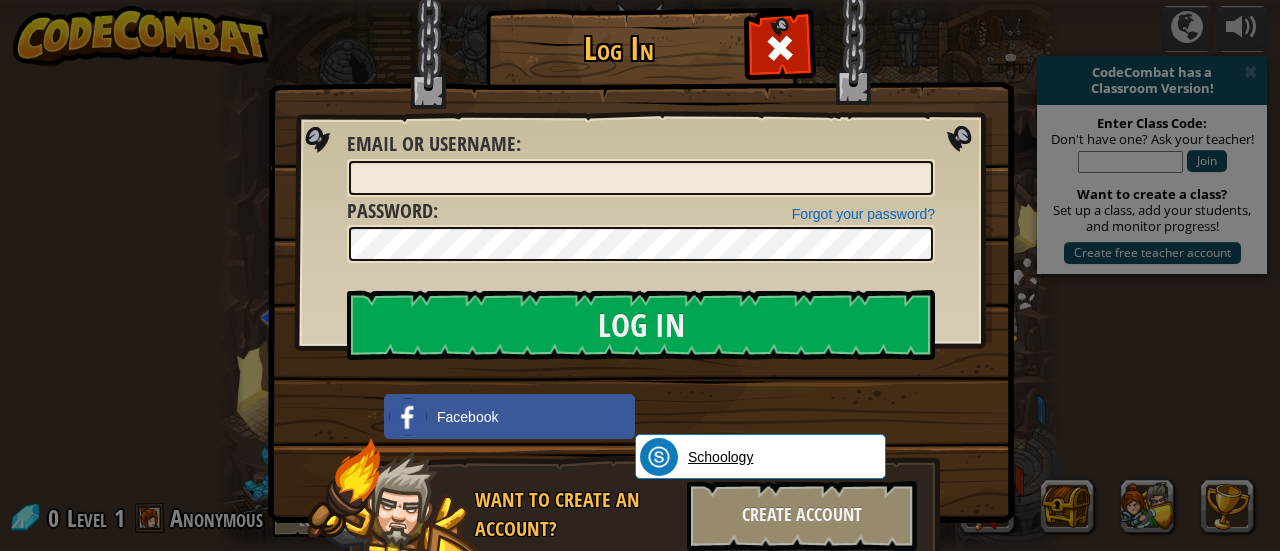 click on "Schoology" at bounding box center (720, 457) 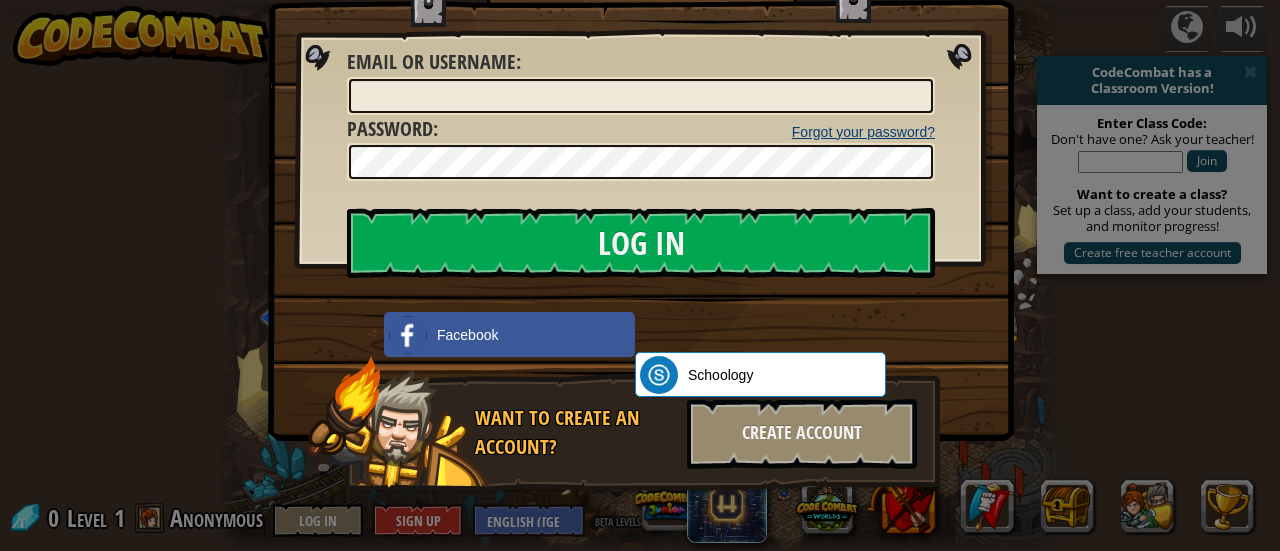 scroll, scrollTop: 0, scrollLeft: 0, axis: both 